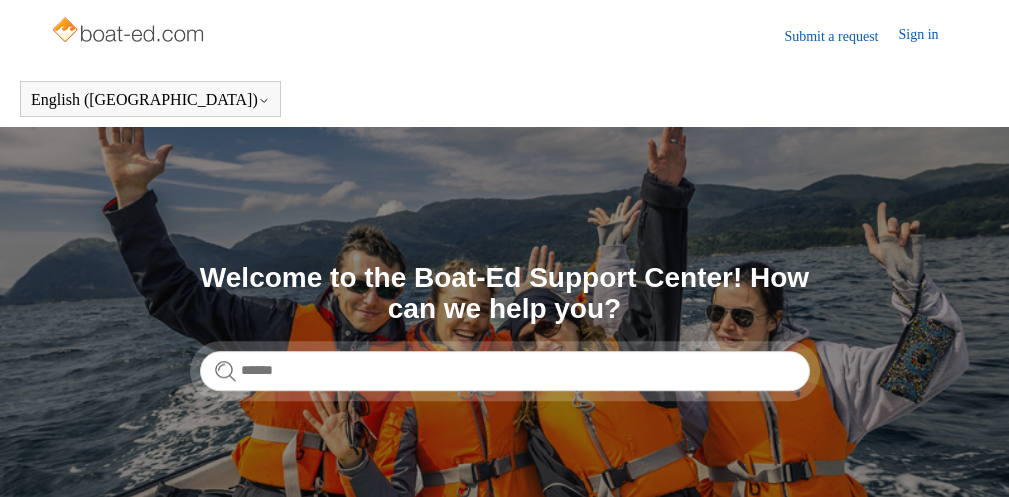 scroll, scrollTop: 0, scrollLeft: 0, axis: both 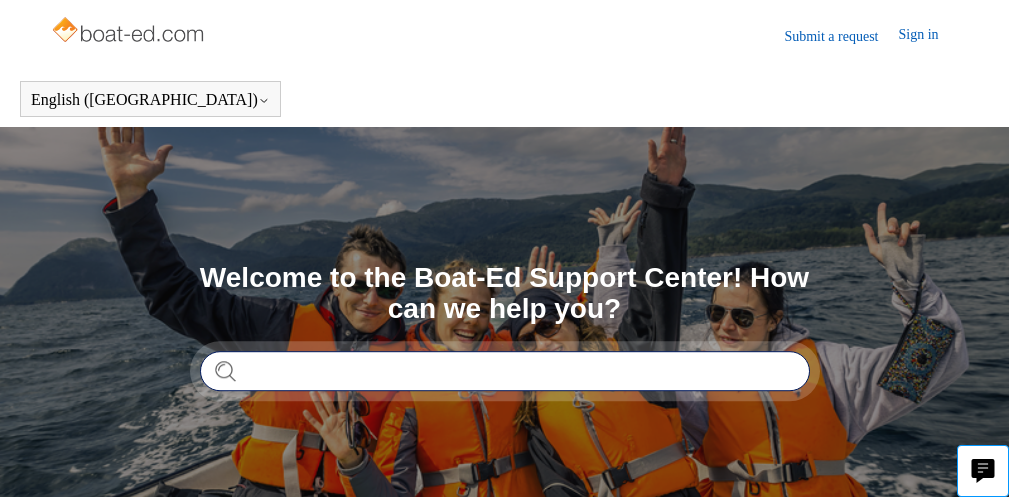 click at bounding box center [505, 371] 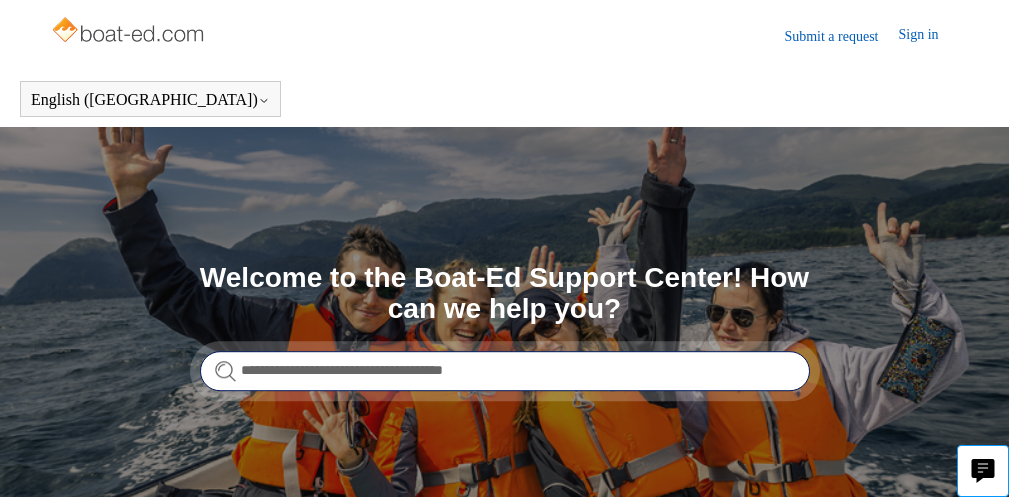 type on "**********" 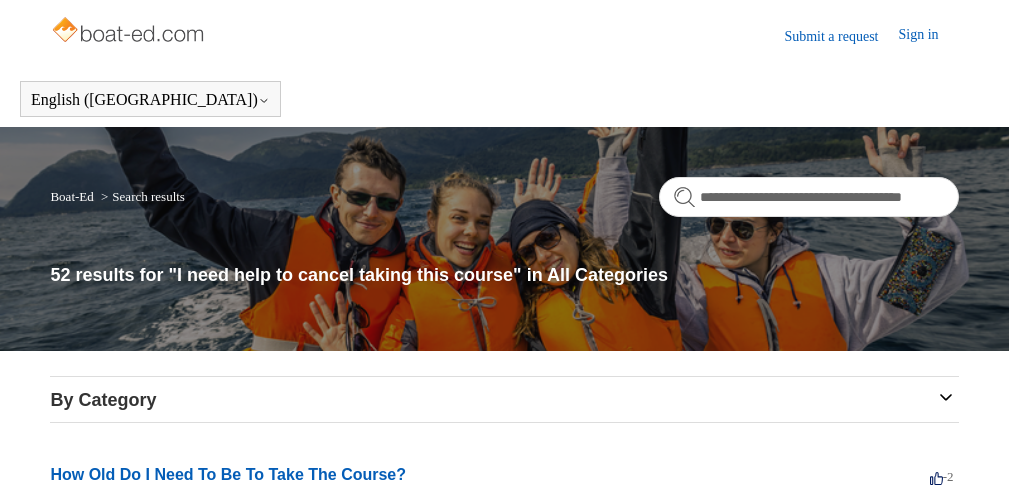 scroll, scrollTop: 0, scrollLeft: 0, axis: both 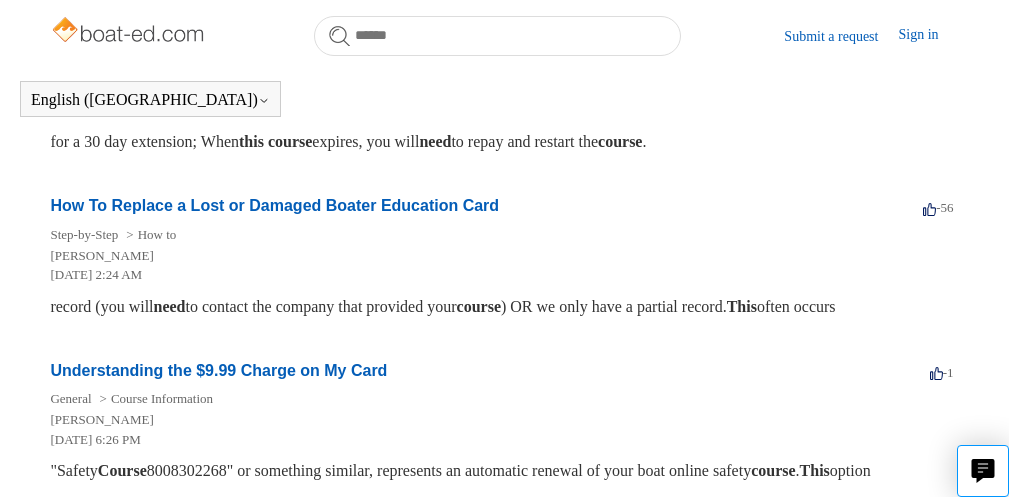click on "**********" at bounding box center [504, 233] 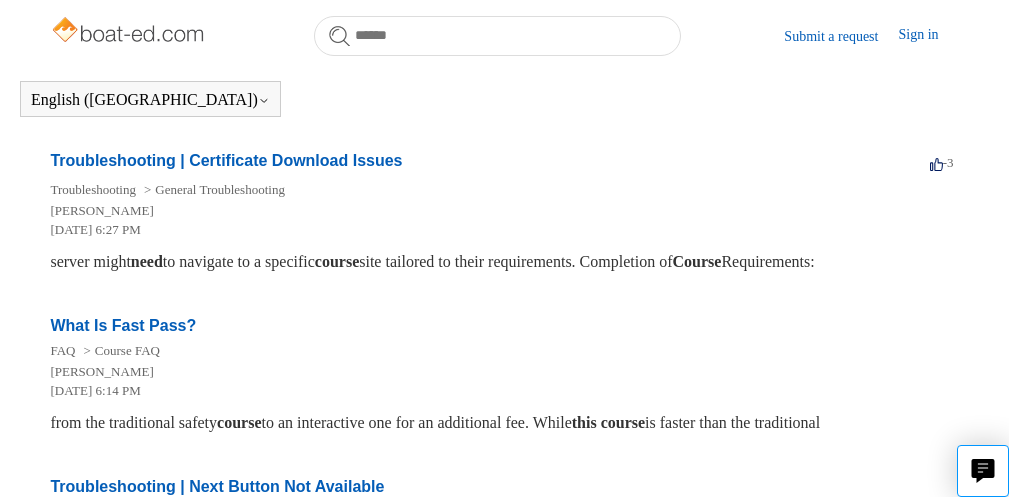 scroll, scrollTop: 1438, scrollLeft: 0, axis: vertical 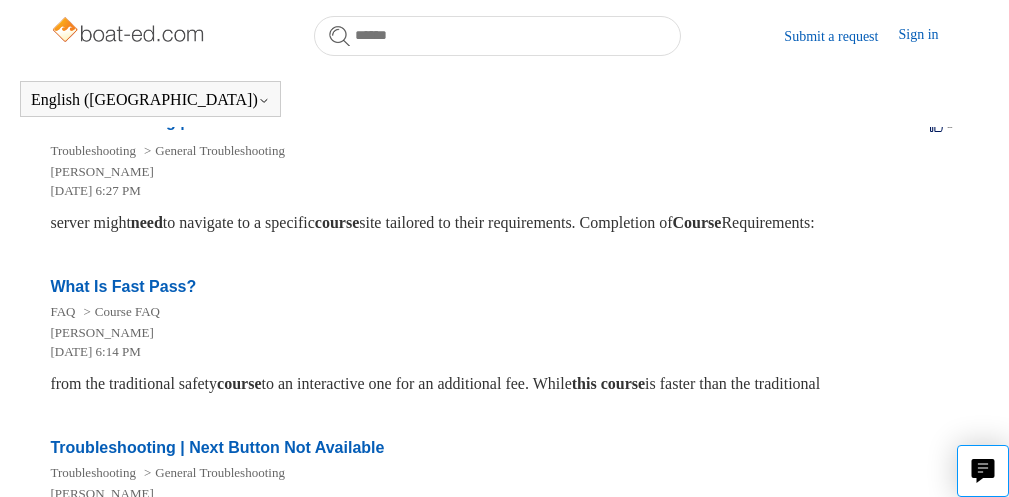 click on "Next
›" at bounding box center [488, 637] 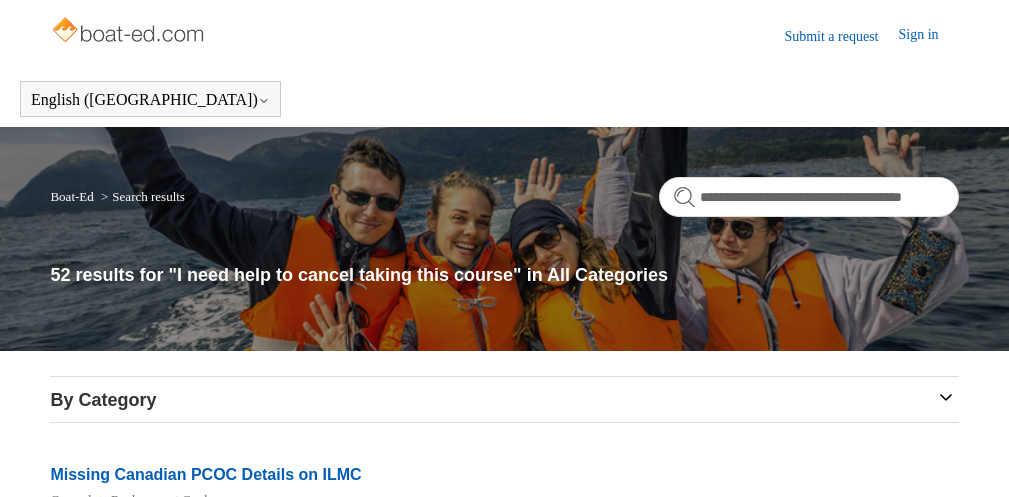 scroll, scrollTop: 0, scrollLeft: 0, axis: both 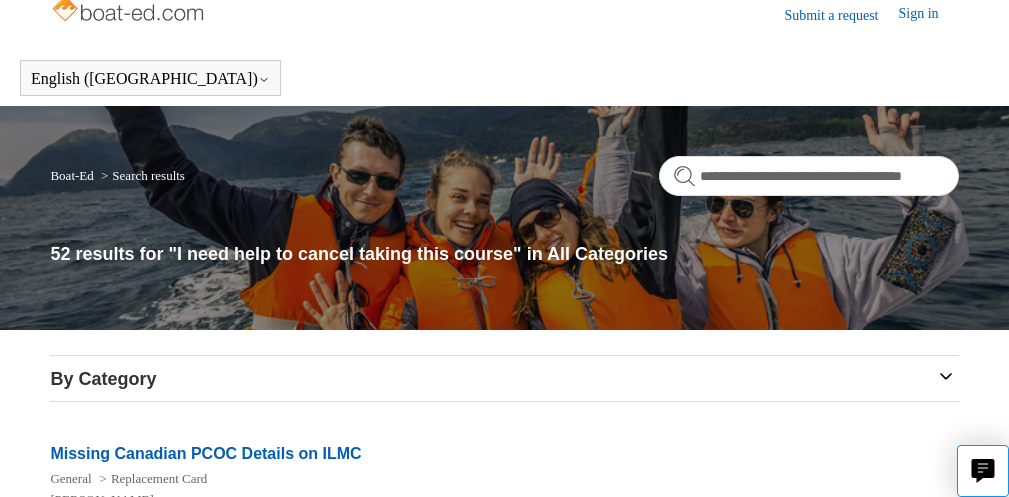 click on "Submit a request" at bounding box center (841, 15) 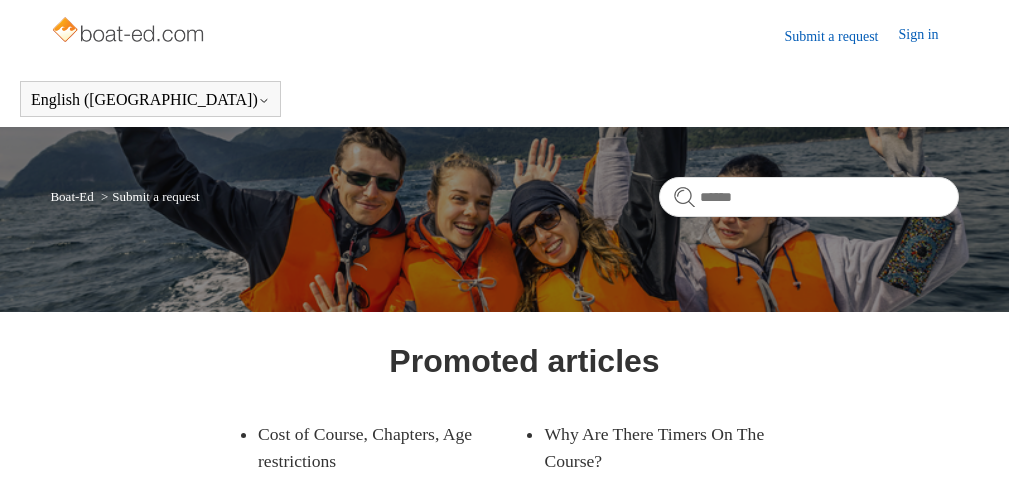 scroll, scrollTop: 0, scrollLeft: 0, axis: both 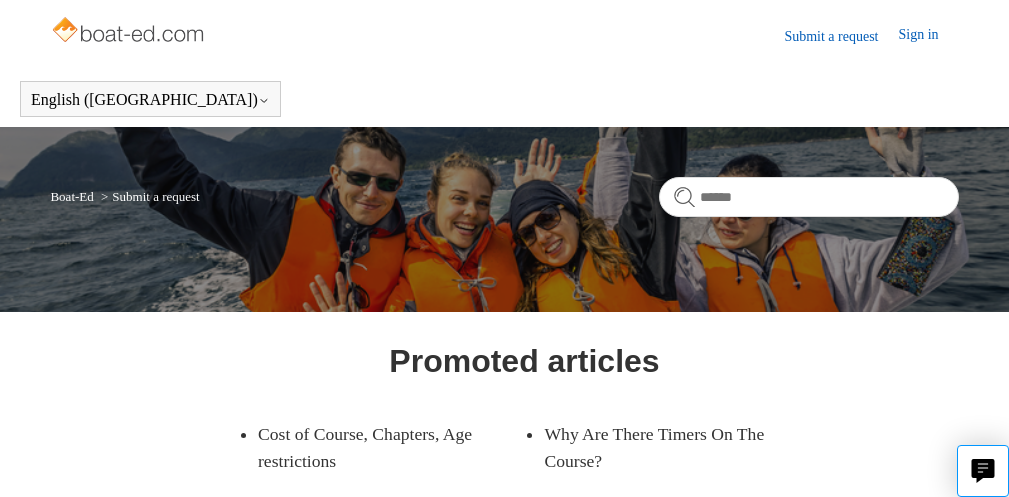 click on "Submit a request" at bounding box center (841, 36) 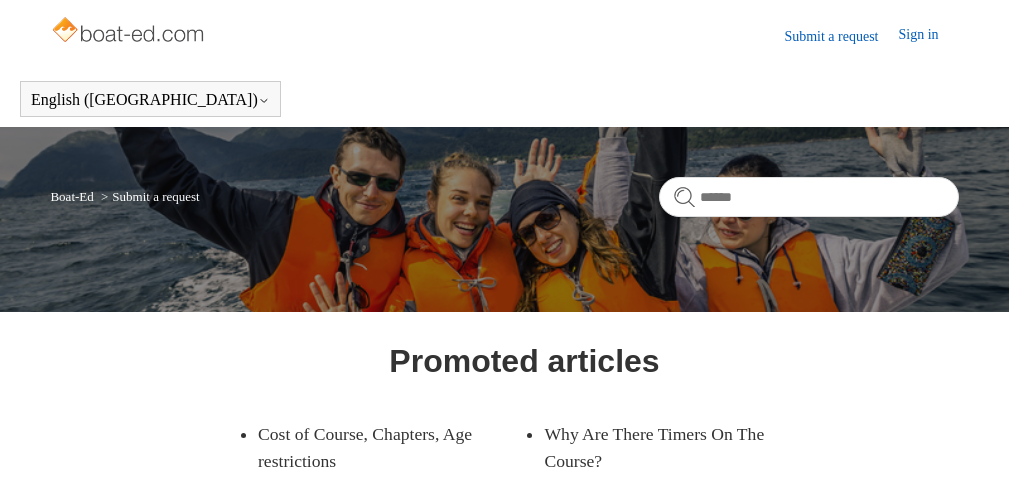 scroll, scrollTop: 0, scrollLeft: 0, axis: both 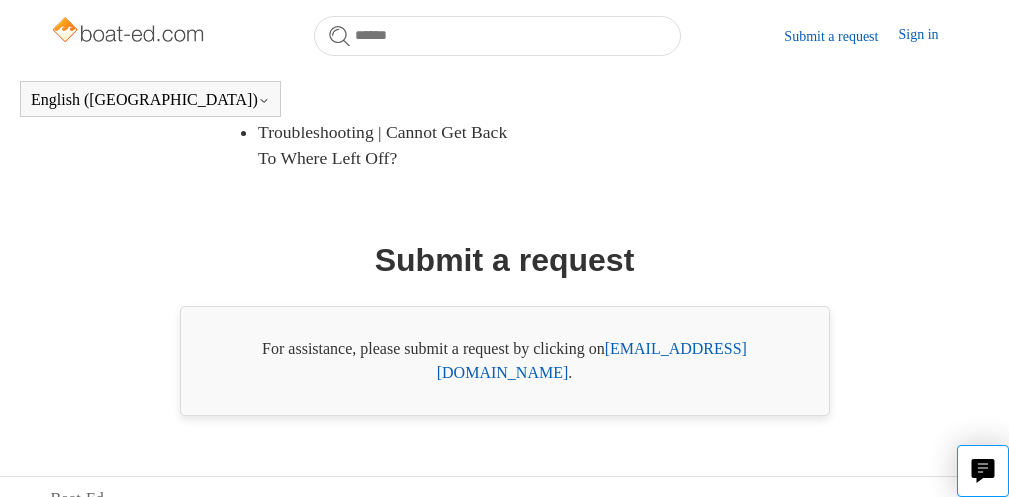 click on "[EMAIL_ADDRESS][DOMAIN_NAME]" at bounding box center [592, 360] 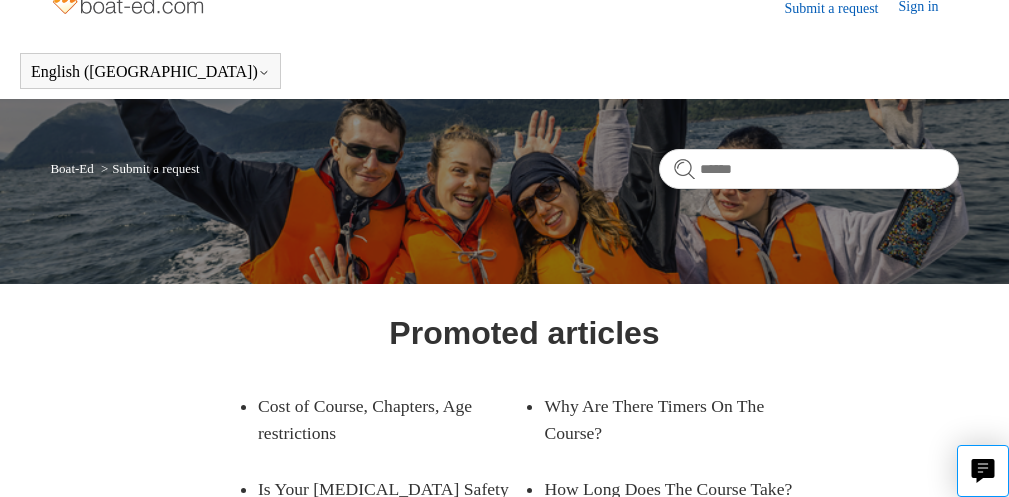scroll, scrollTop: 0, scrollLeft: 0, axis: both 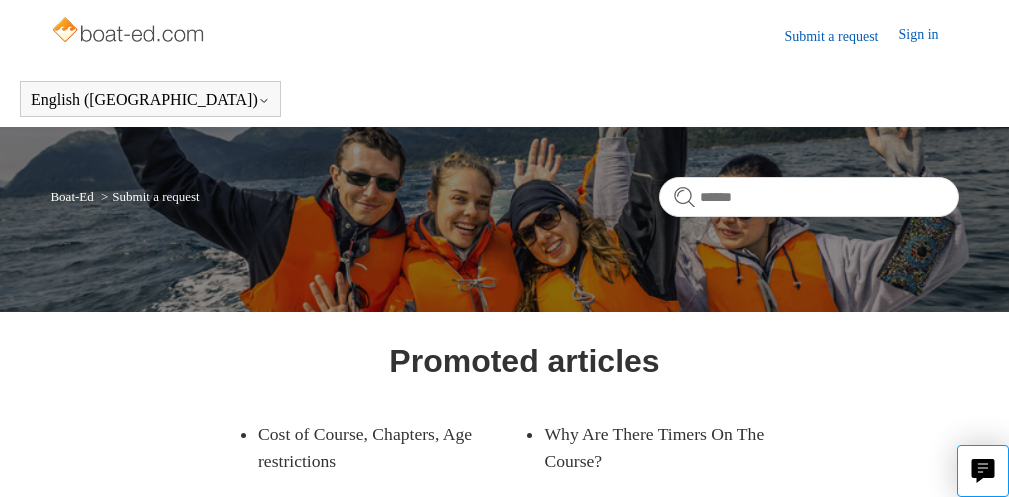 click on "Sign in" at bounding box center (928, 36) 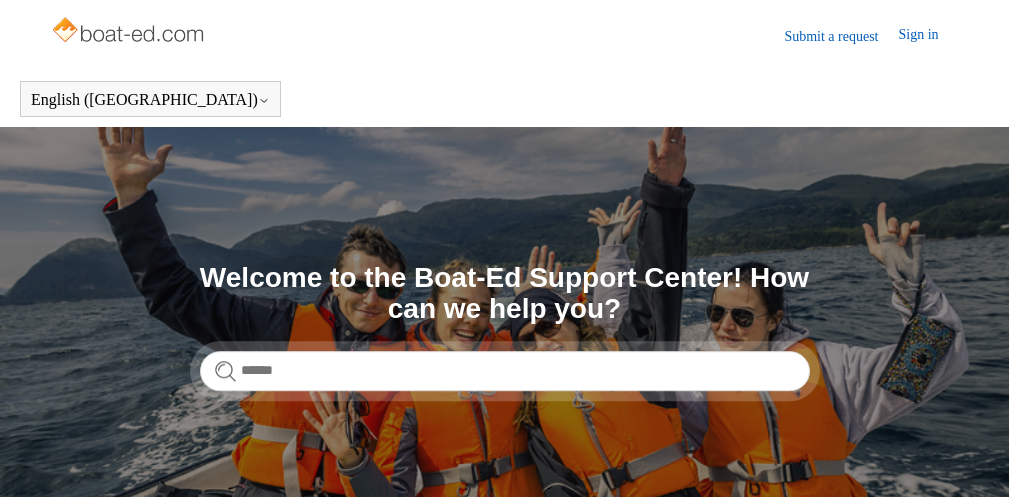 scroll, scrollTop: 0, scrollLeft: 0, axis: both 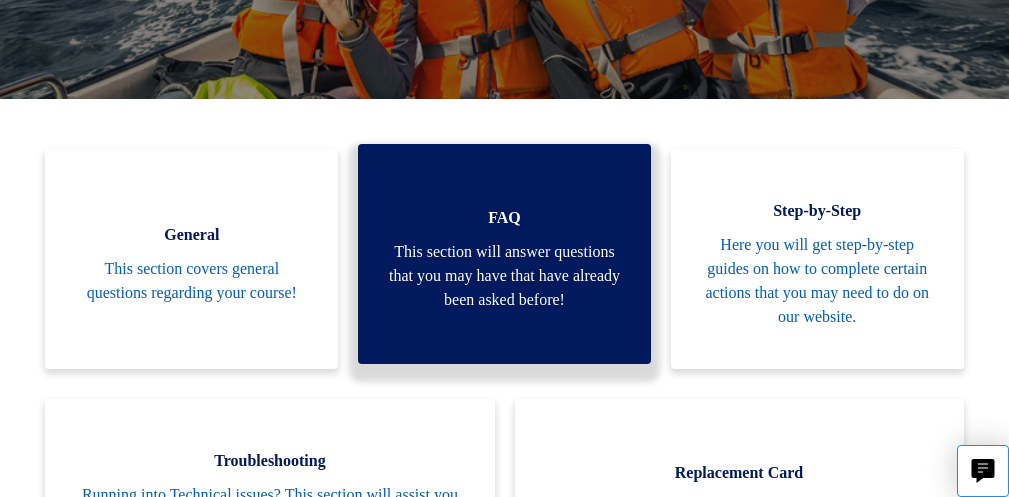 click on "FAQ
This section will answer questions that you may have that have already been asked before!" at bounding box center [504, 254] 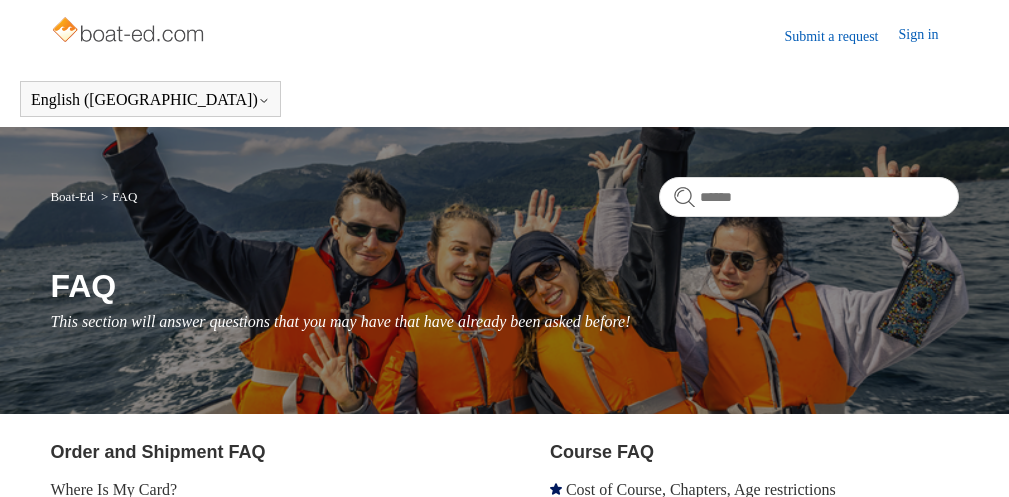 scroll, scrollTop: 0, scrollLeft: 0, axis: both 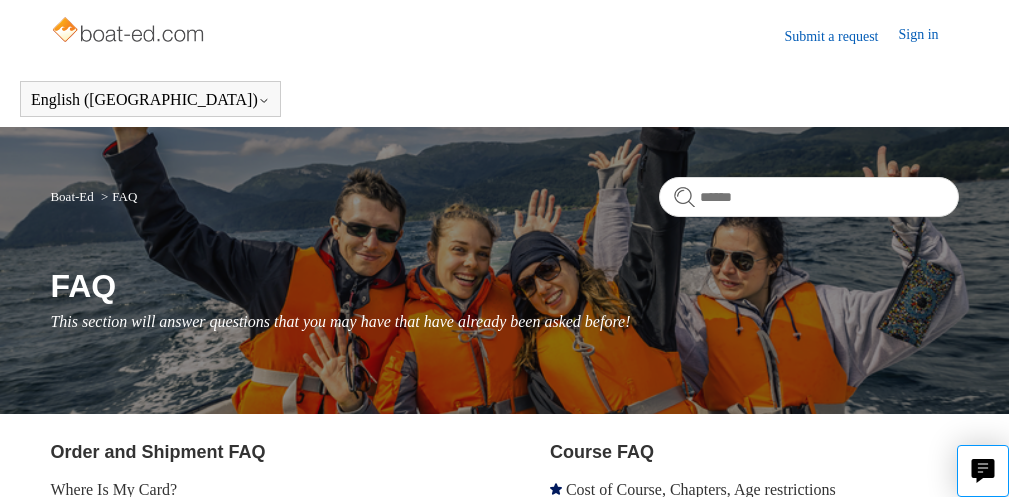 click on "Submit a request" at bounding box center [841, 36] 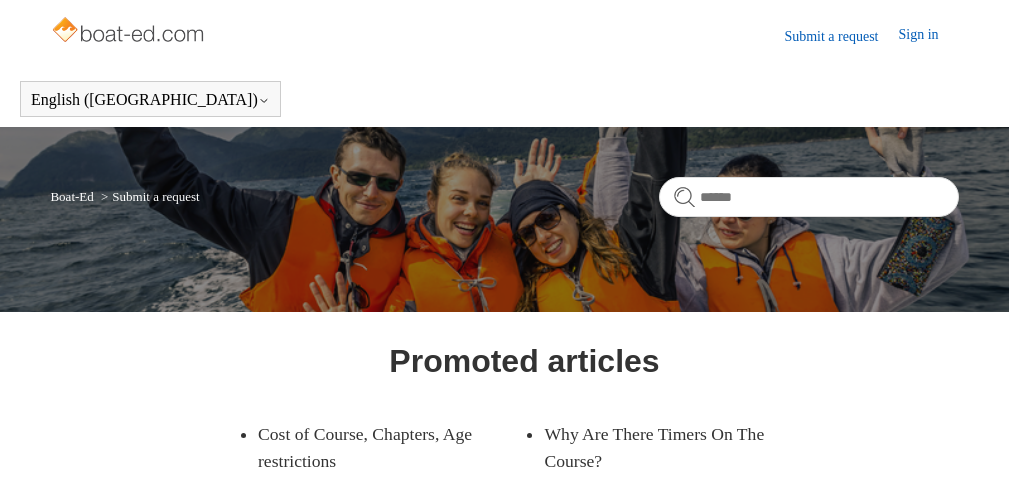 scroll, scrollTop: 0, scrollLeft: 0, axis: both 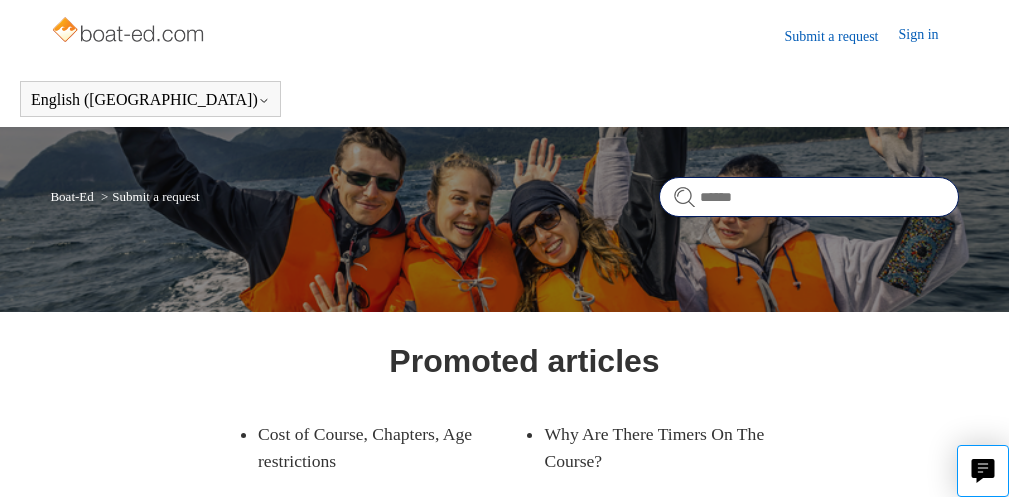 click at bounding box center [809, 197] 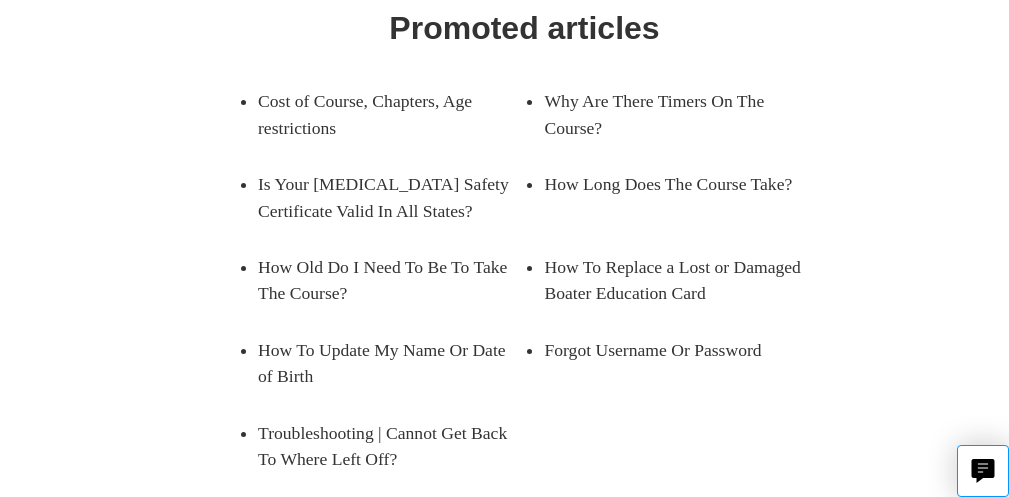 scroll, scrollTop: 342, scrollLeft: 0, axis: vertical 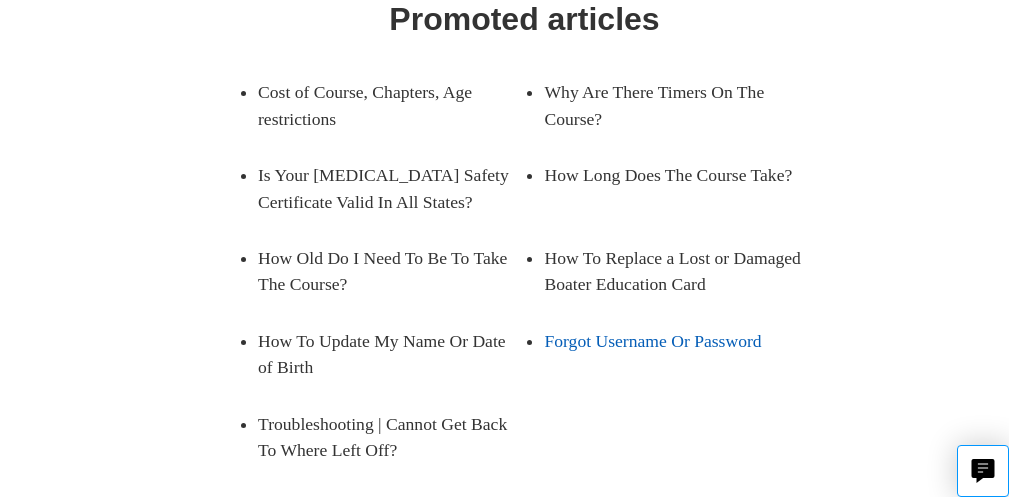 click on "Forgot Username Or Password" at bounding box center (677, 341) 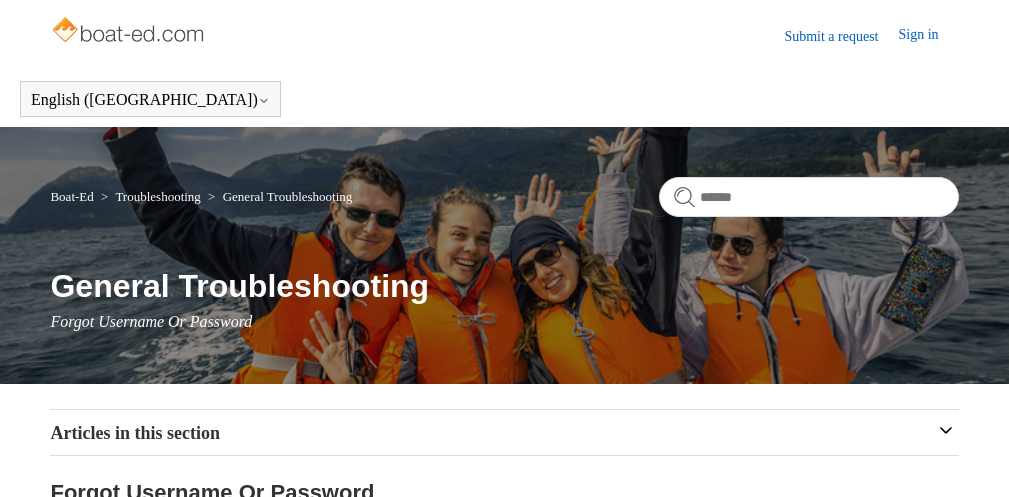 scroll, scrollTop: 0, scrollLeft: 0, axis: both 